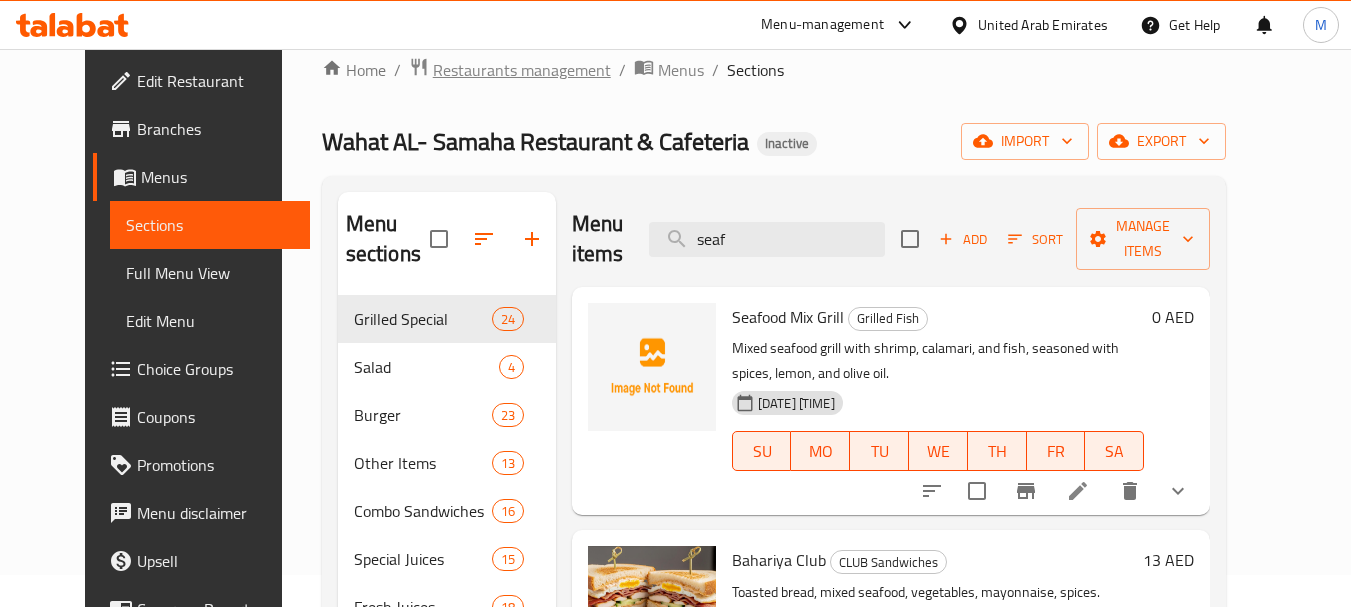 scroll, scrollTop: 32, scrollLeft: 0, axis: vertical 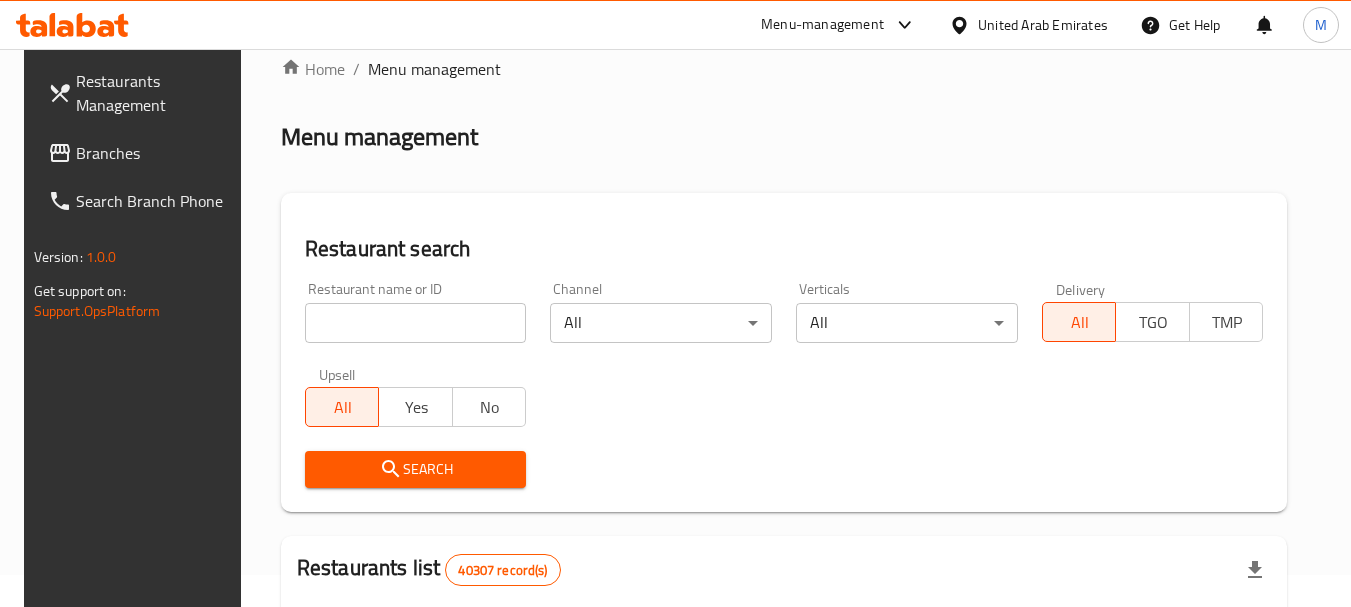 click at bounding box center (416, 323) 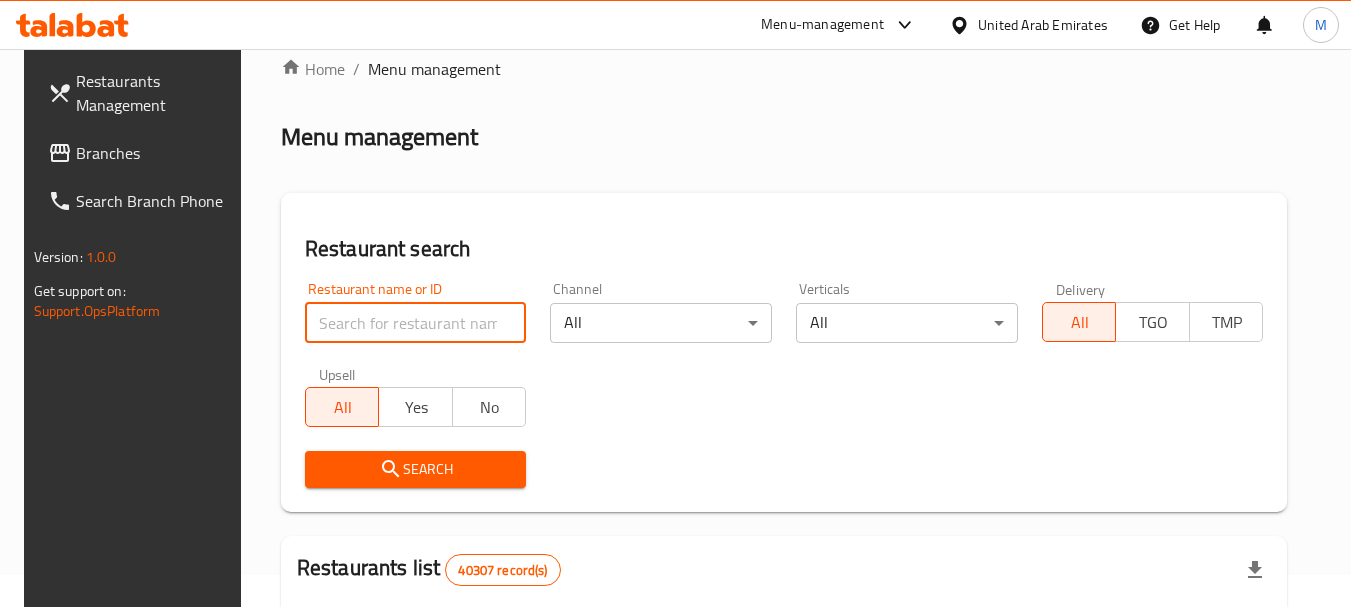 paste on "Janat Al Asmak" 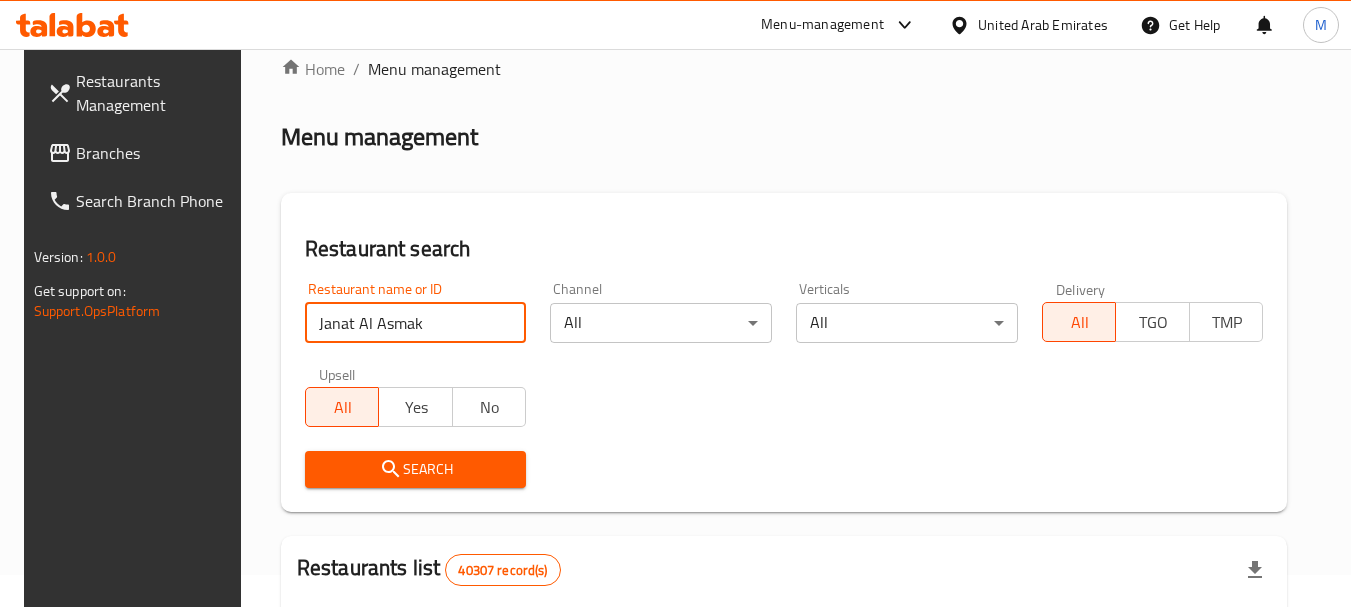 type on "Janat Al Asmak" 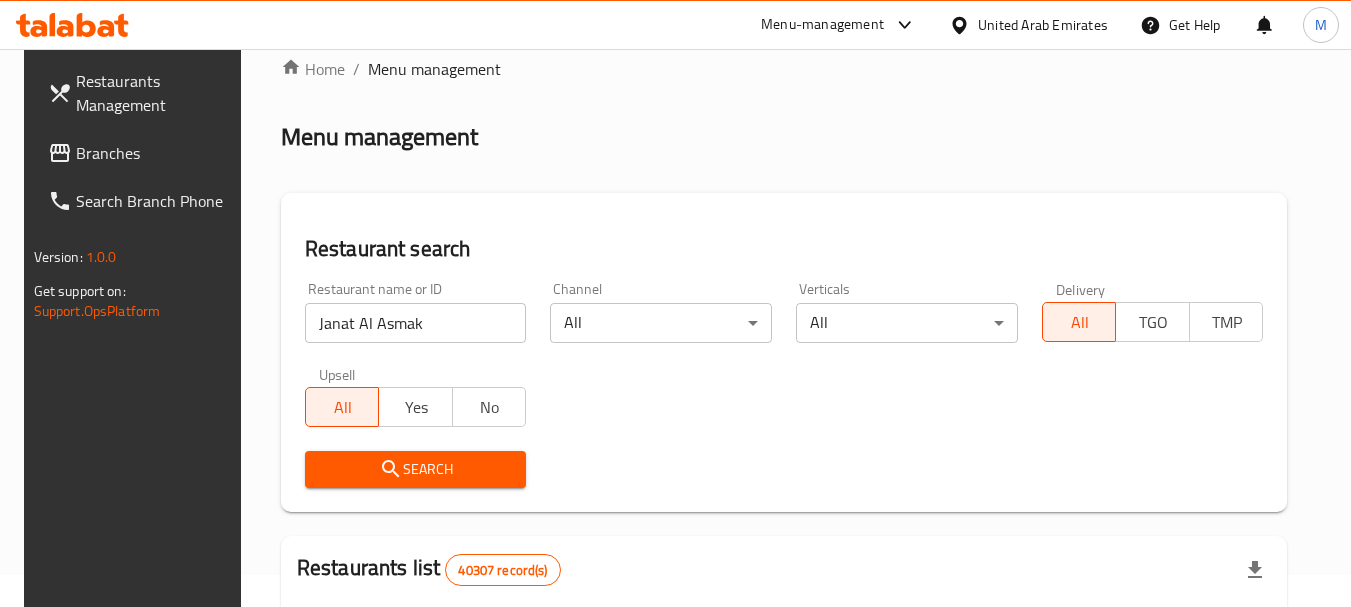 click on "Search" at bounding box center (416, 469) 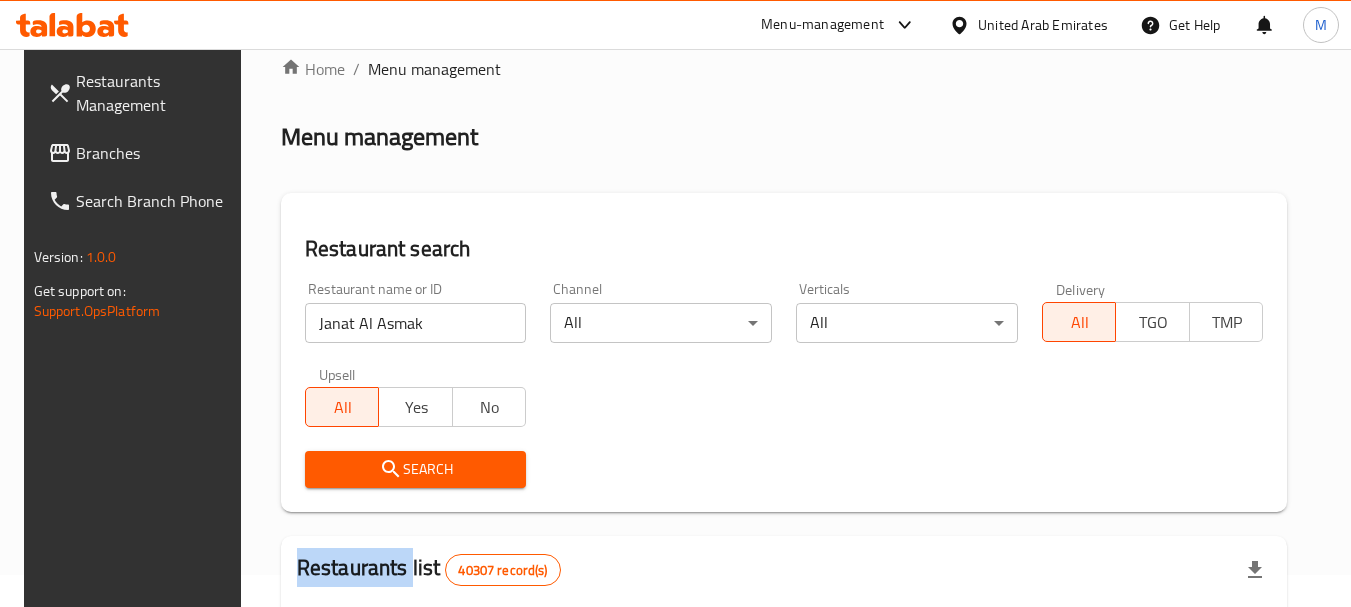click on "Search" at bounding box center (416, 469) 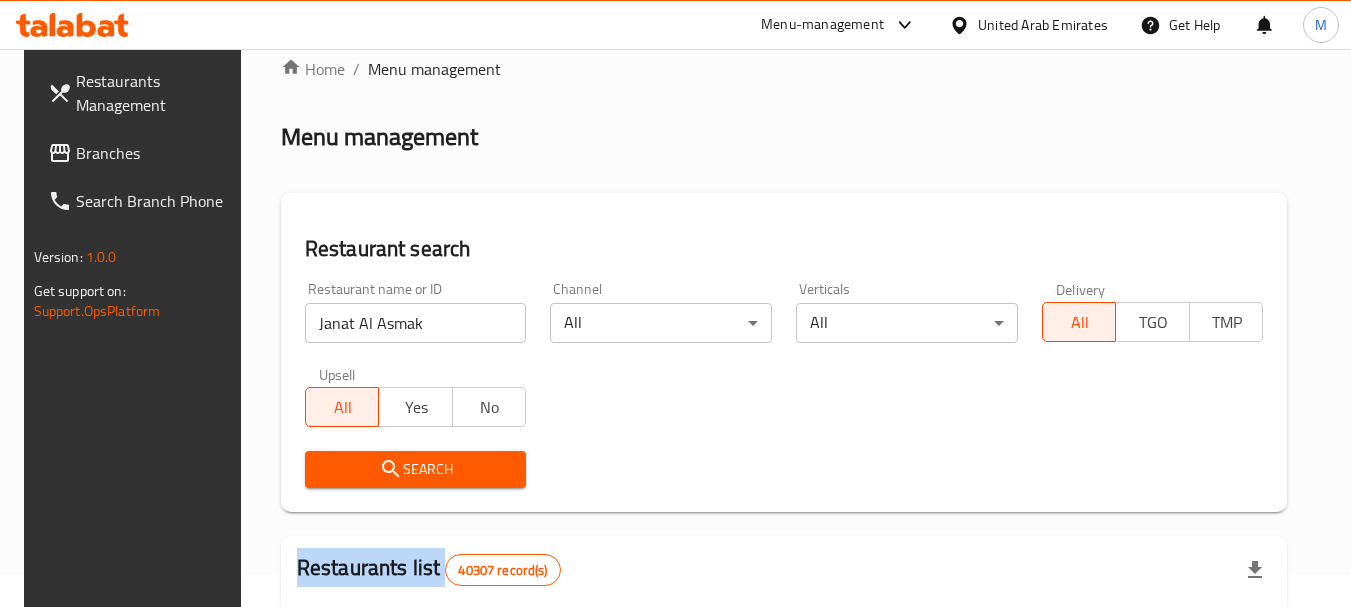 click on "Search" at bounding box center [416, 469] 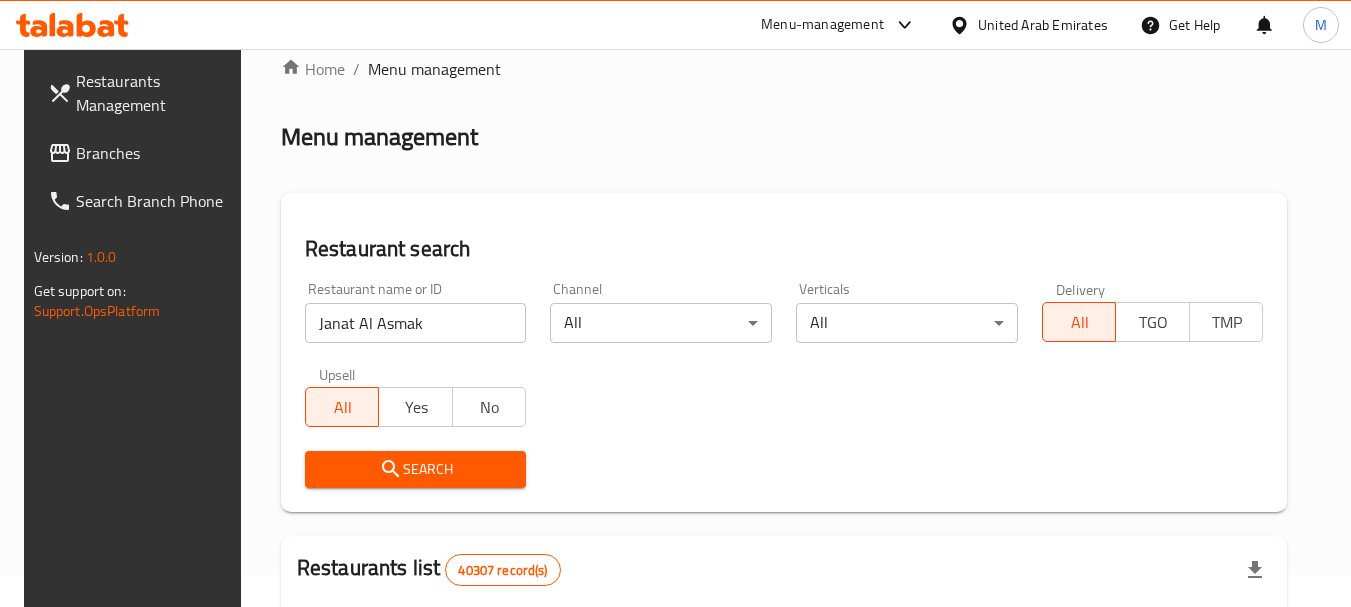 click on "Search" at bounding box center (416, 469) 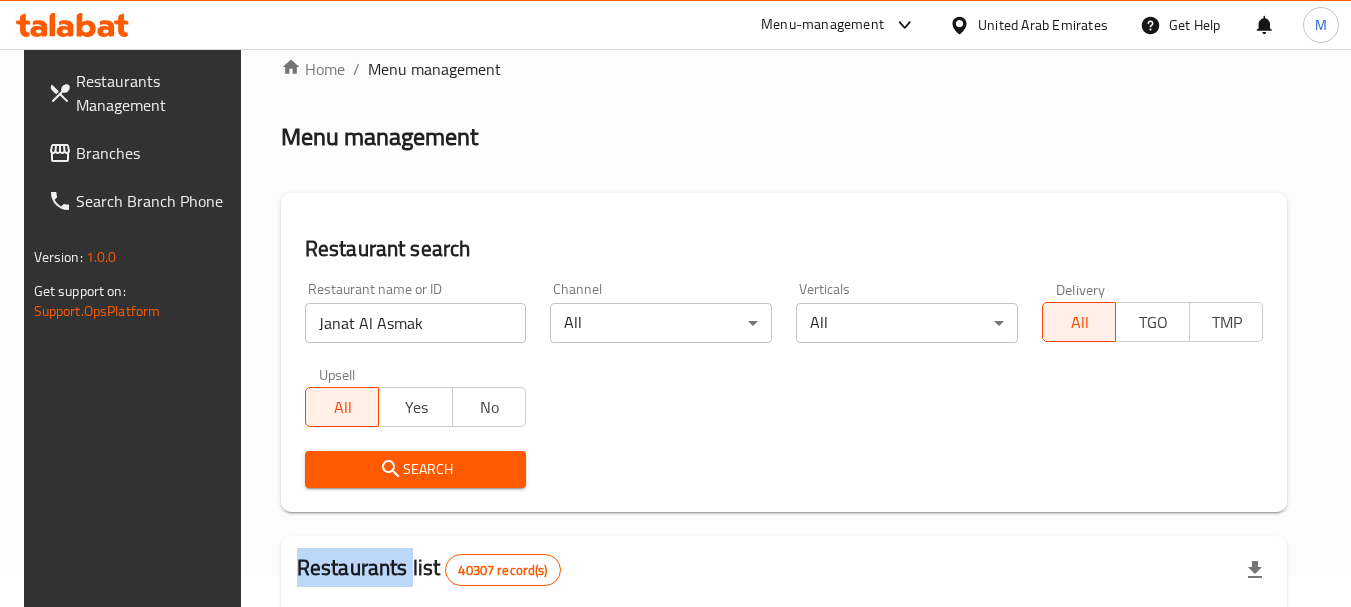 click on "Search" at bounding box center (416, 469) 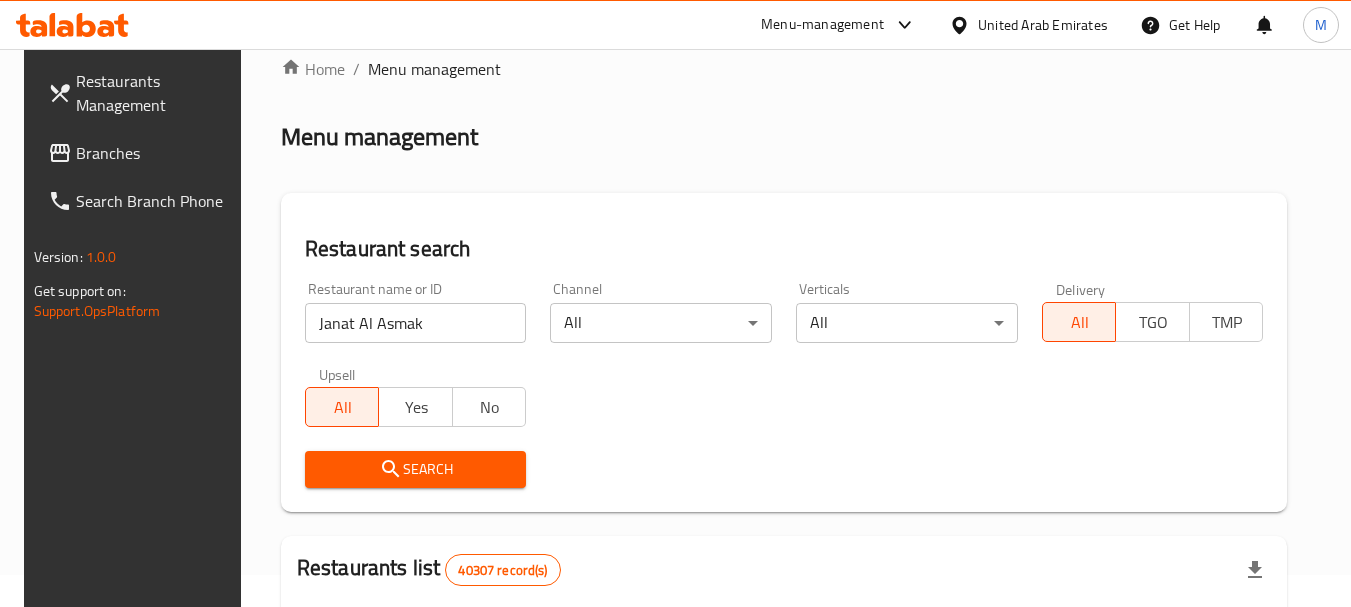 click on "Search" at bounding box center (416, 469) 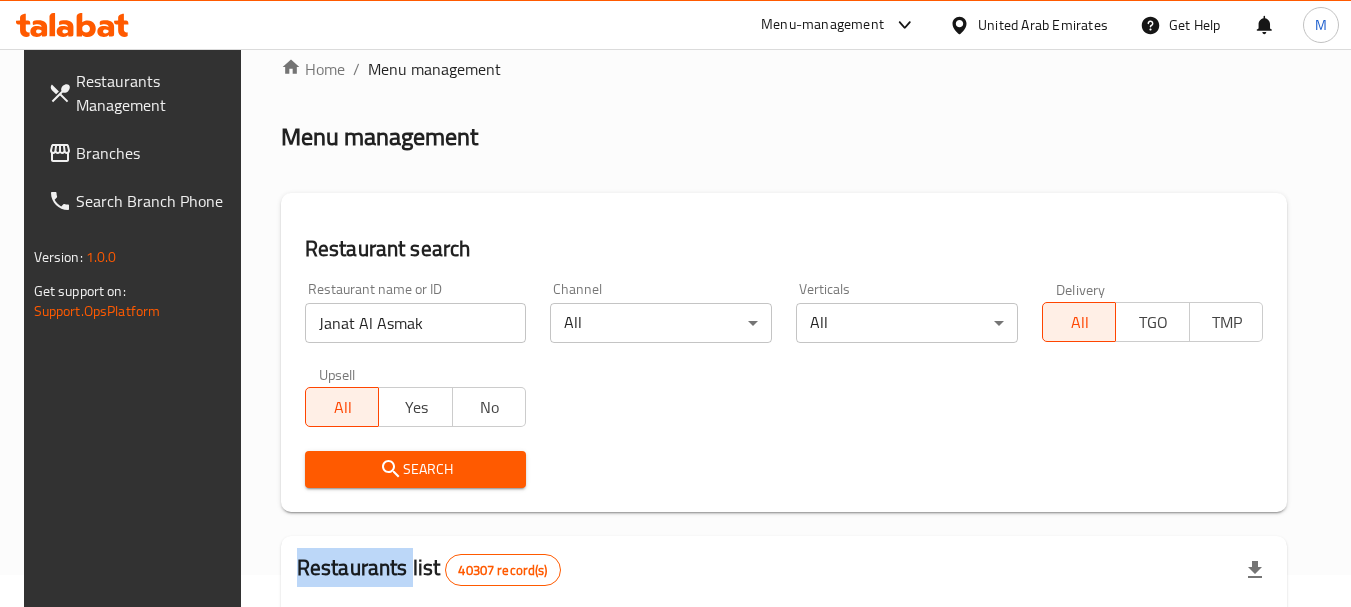 click on "Search" at bounding box center (416, 469) 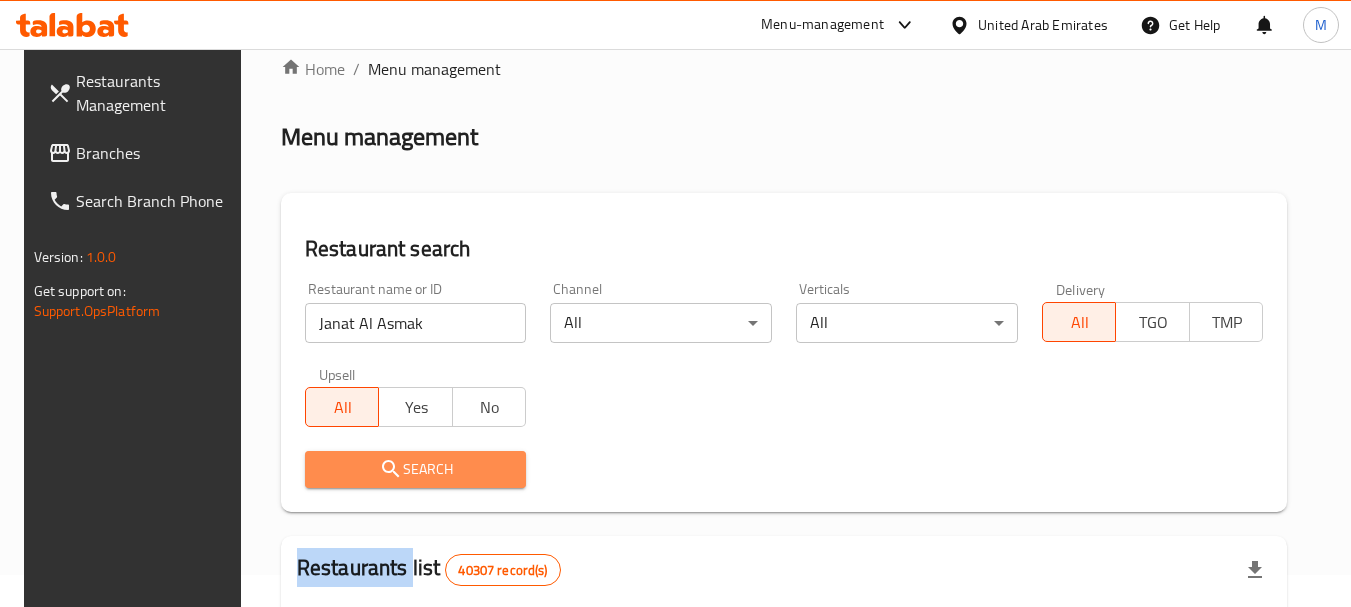 click on "Search" at bounding box center [416, 469] 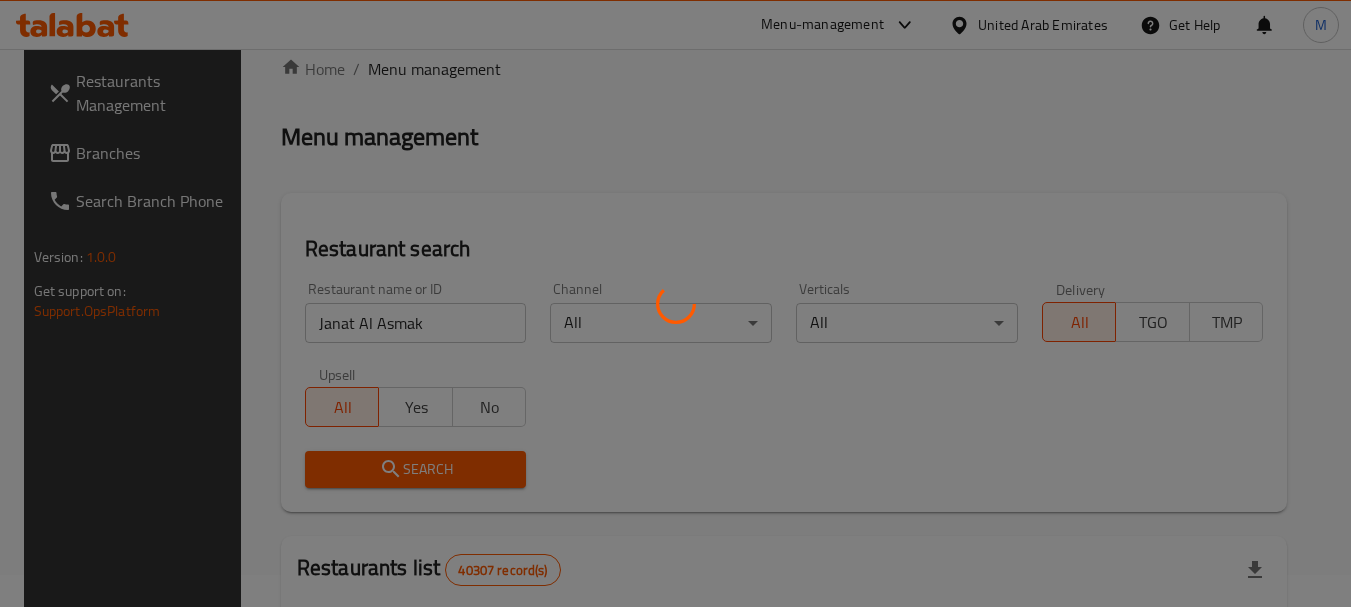 click at bounding box center (675, 303) 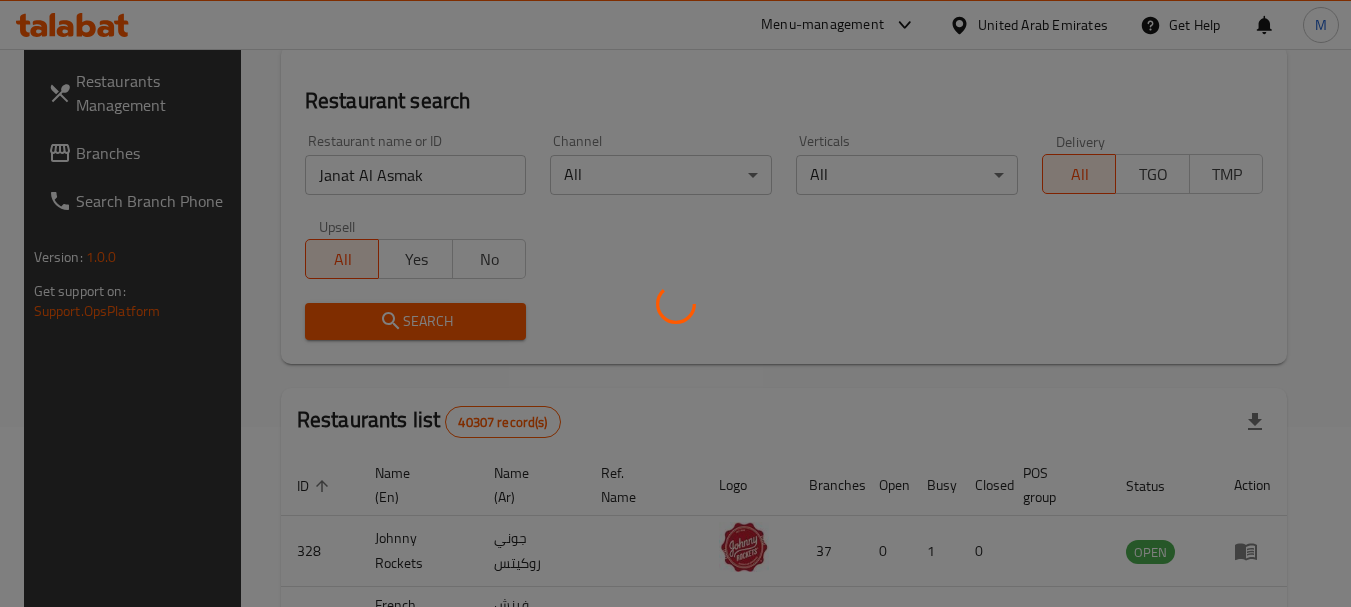 scroll, scrollTop: 268, scrollLeft: 0, axis: vertical 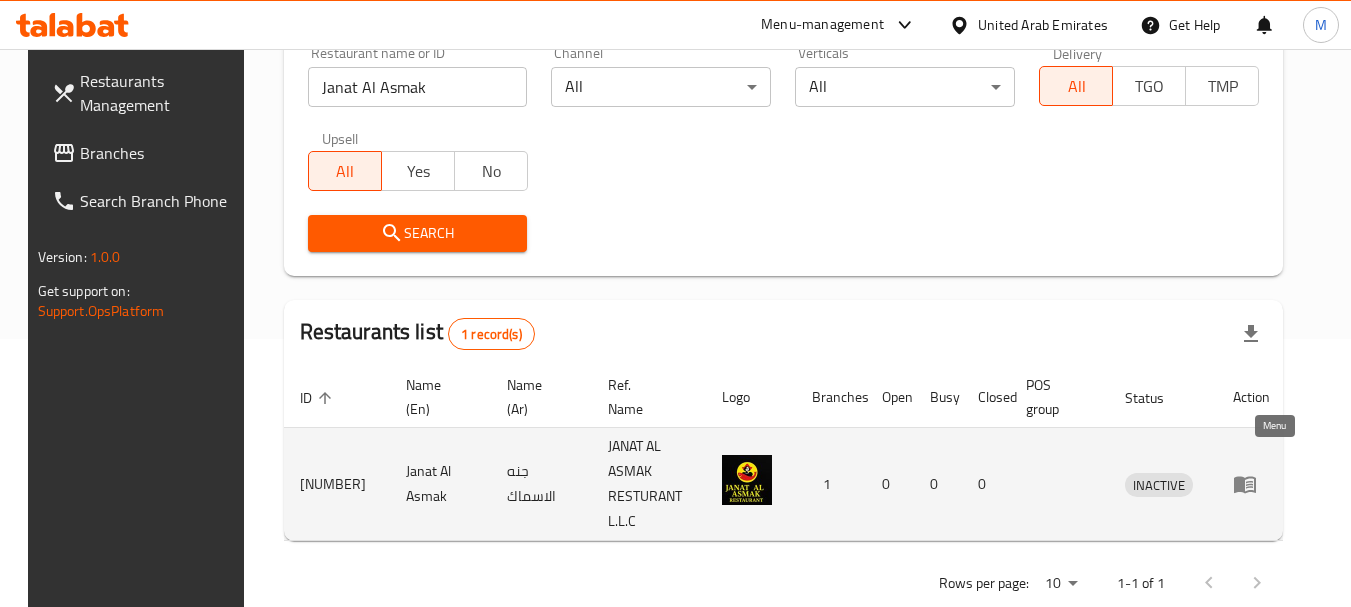 click 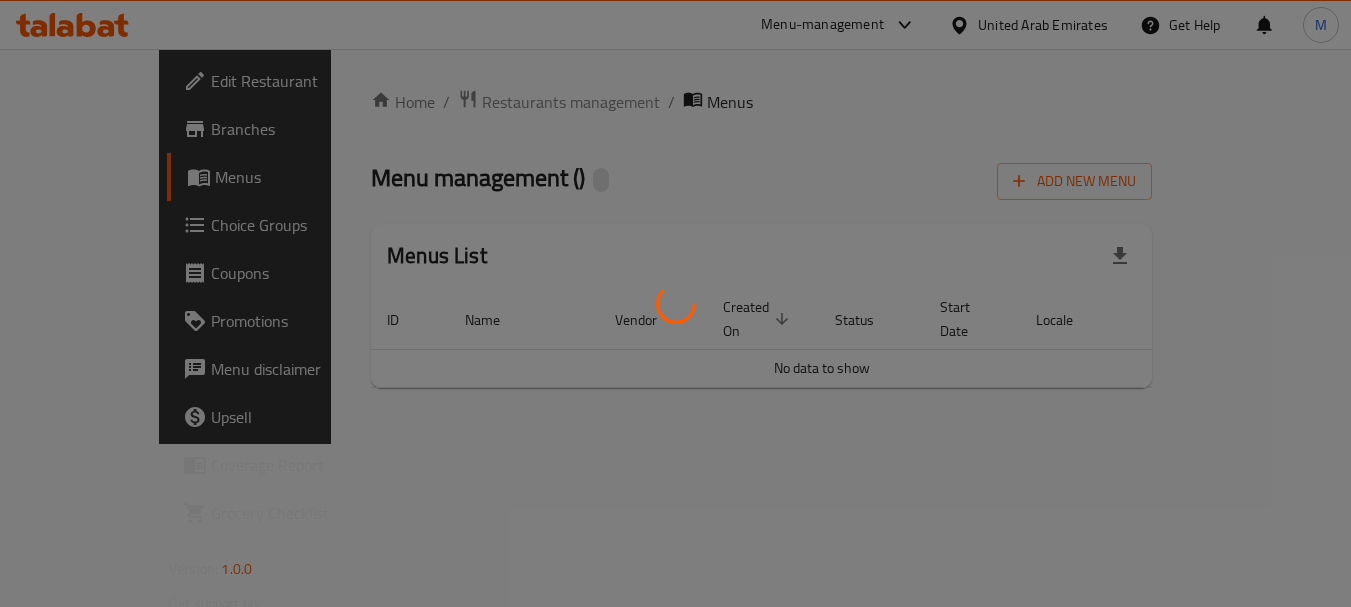 scroll, scrollTop: 0, scrollLeft: 0, axis: both 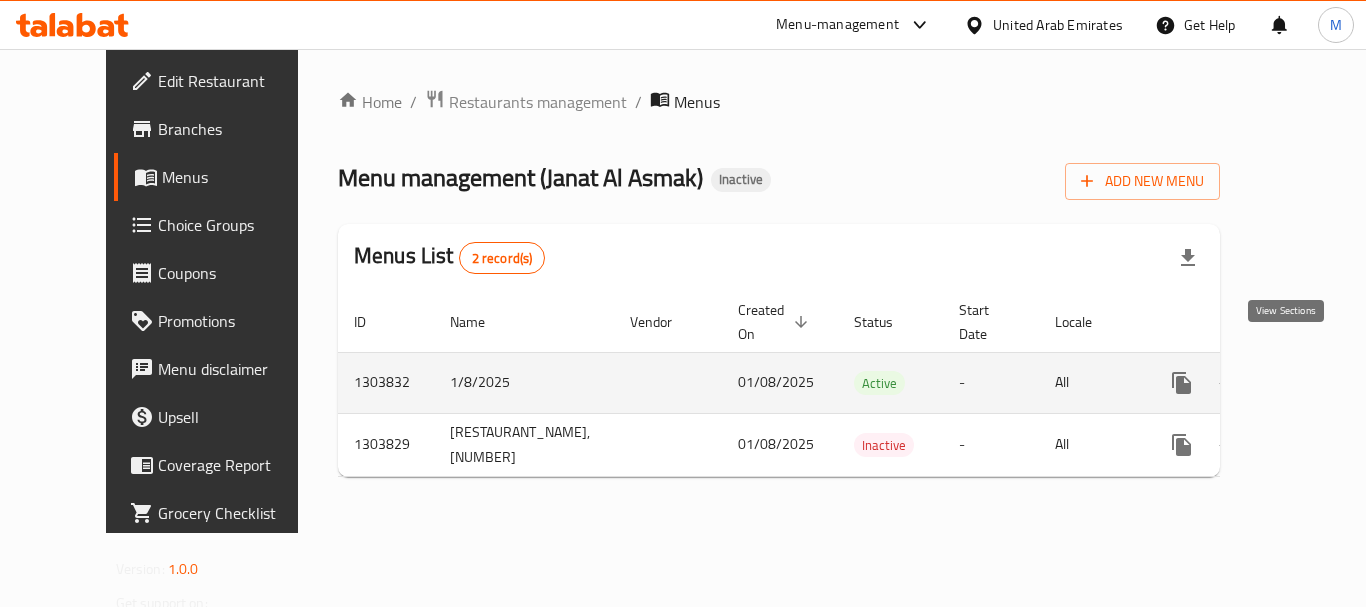 click 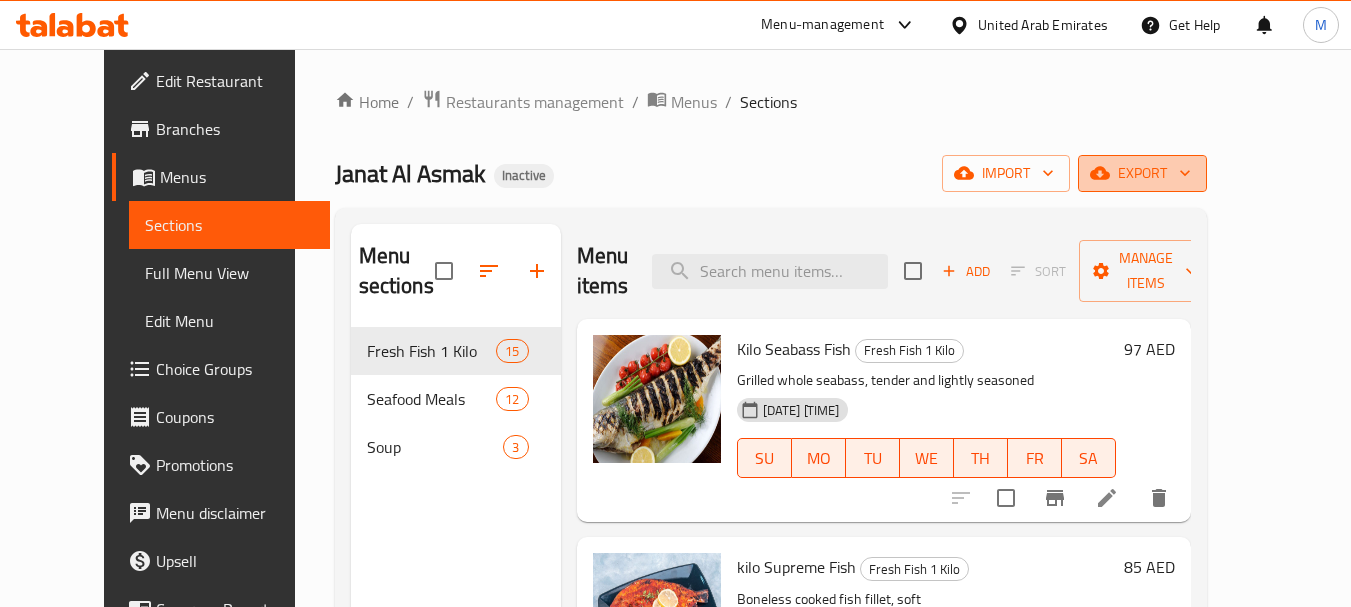 click on "export" at bounding box center (1142, 173) 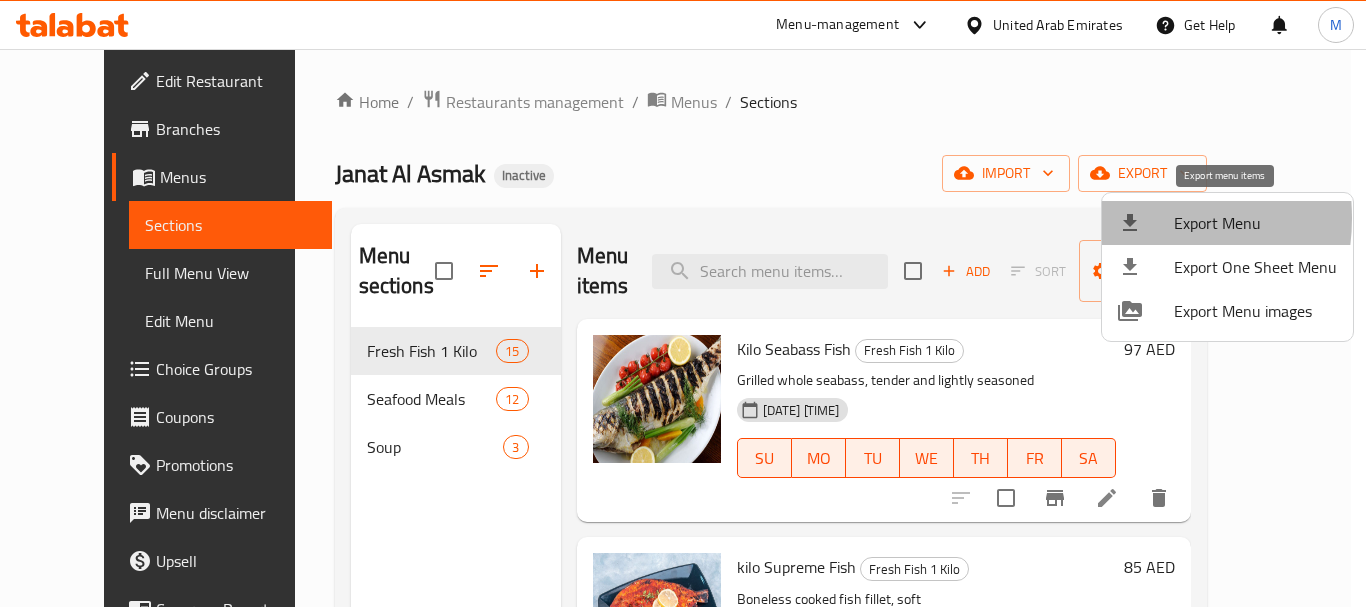 click 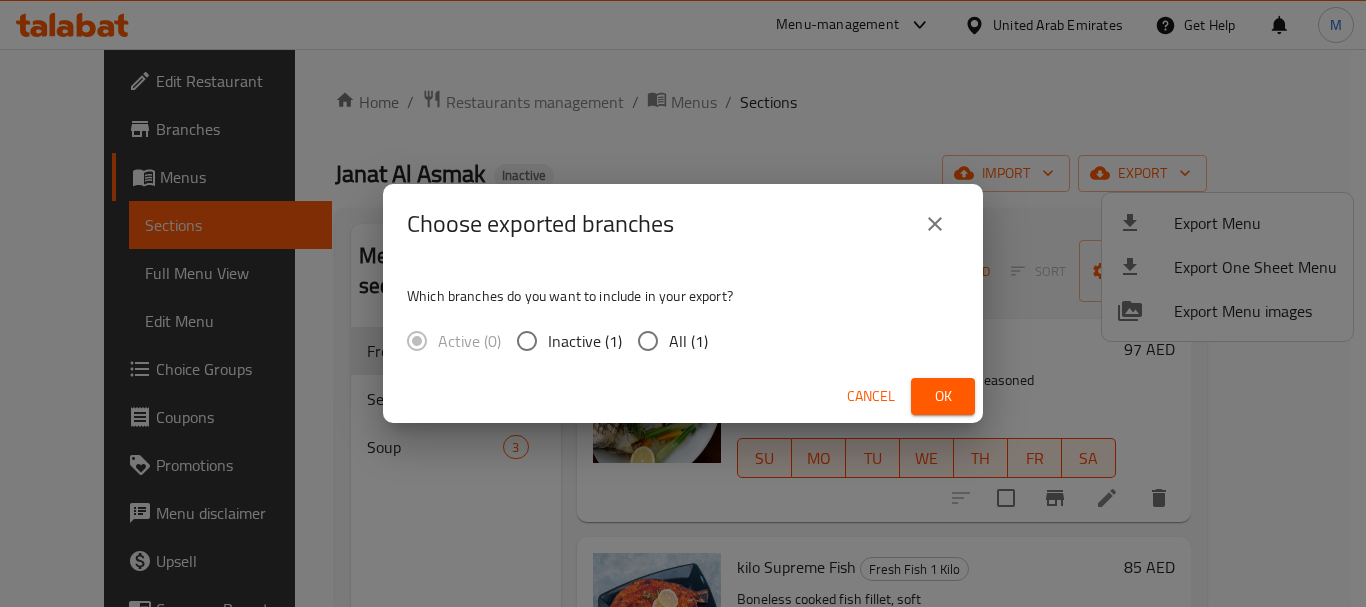 drag, startPoint x: 667, startPoint y: 335, endPoint x: 821, endPoint y: 392, distance: 164.21024 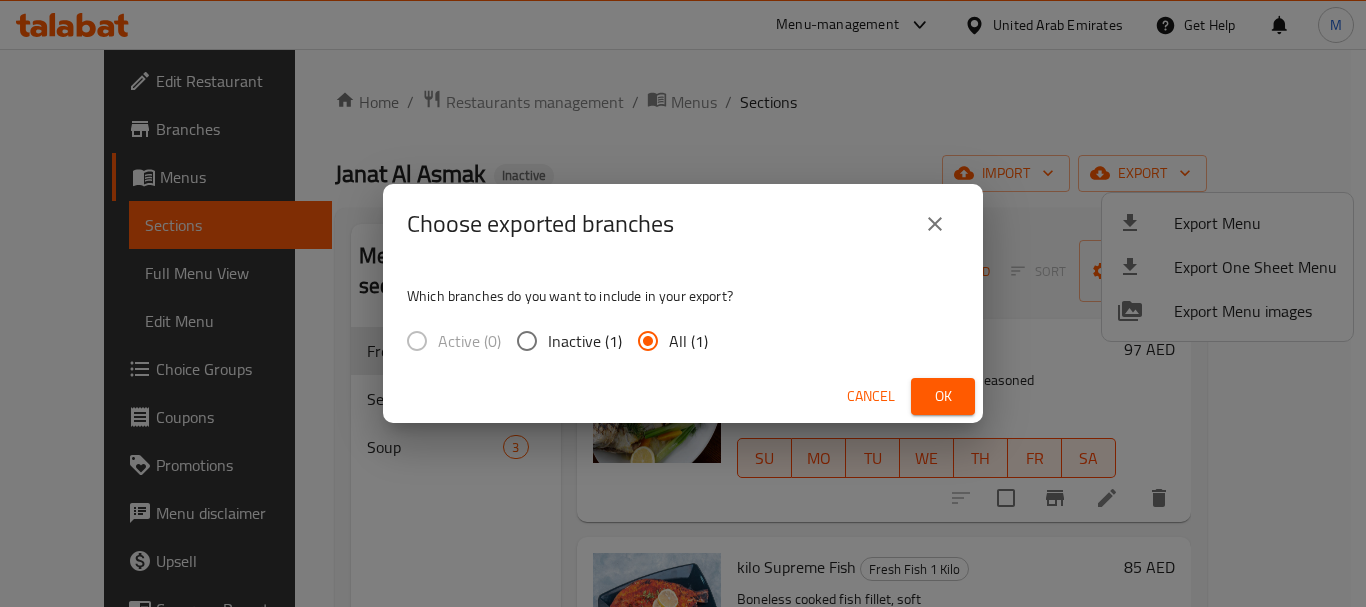 click on "Ok" at bounding box center [943, 396] 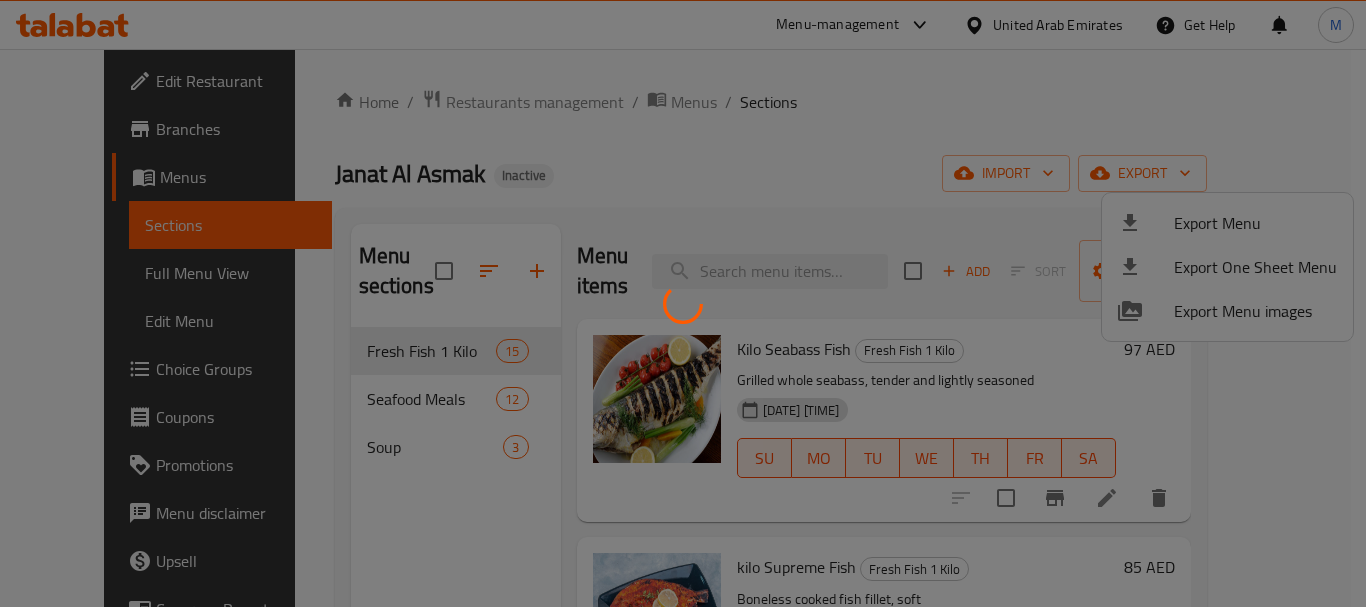 click at bounding box center [683, 303] 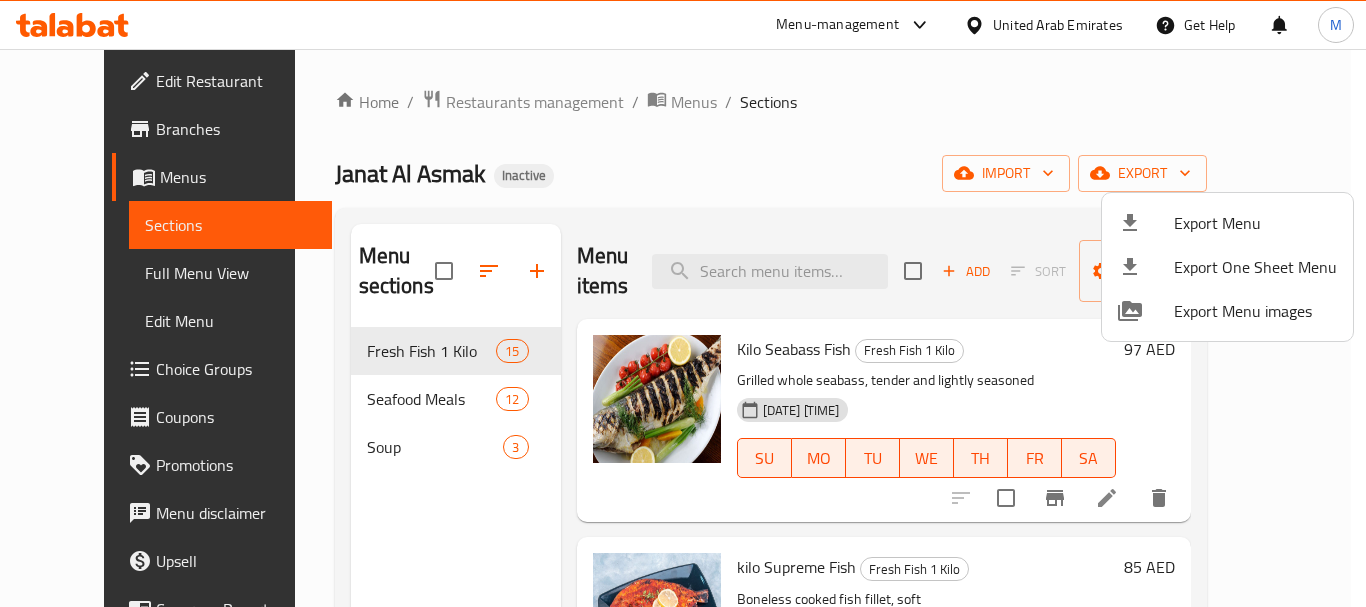 click at bounding box center [683, 303] 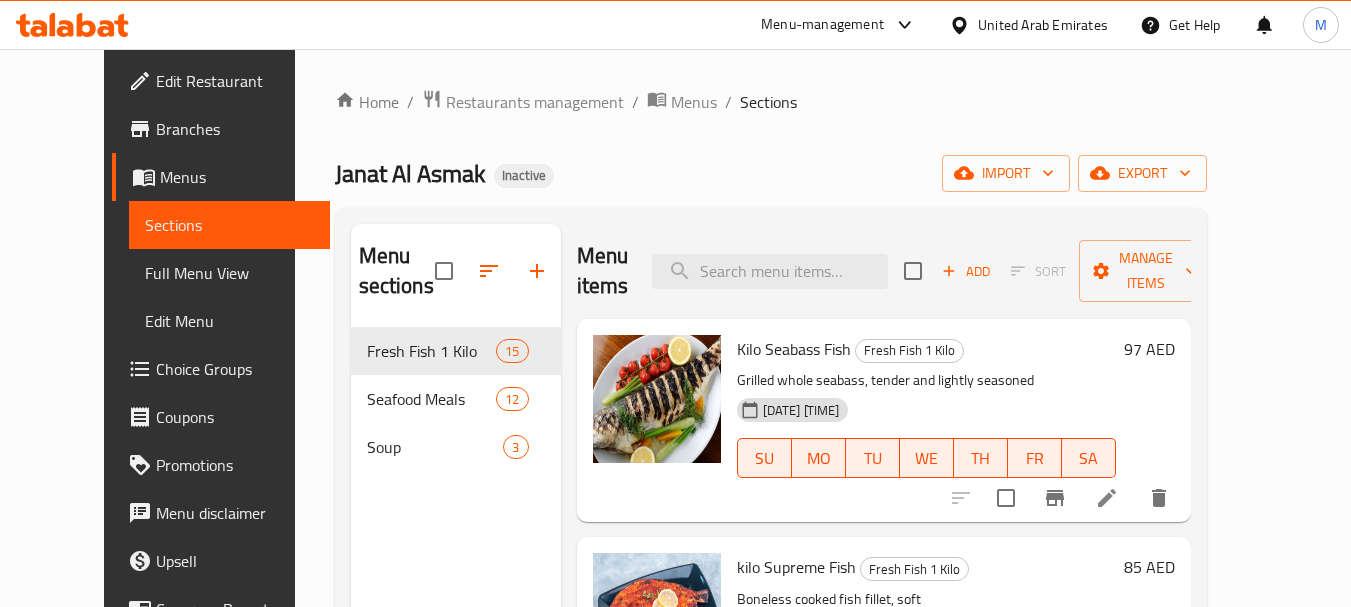 click on "Edit Restaurant" at bounding box center [235, 81] 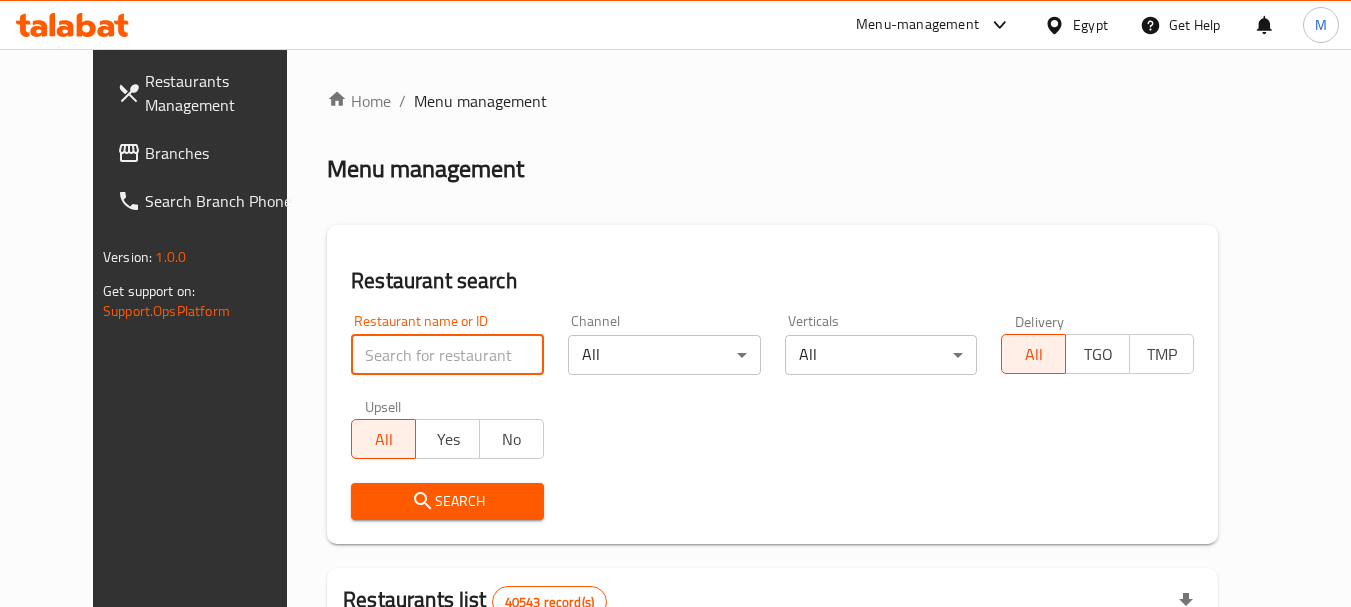 click at bounding box center (447, 355) 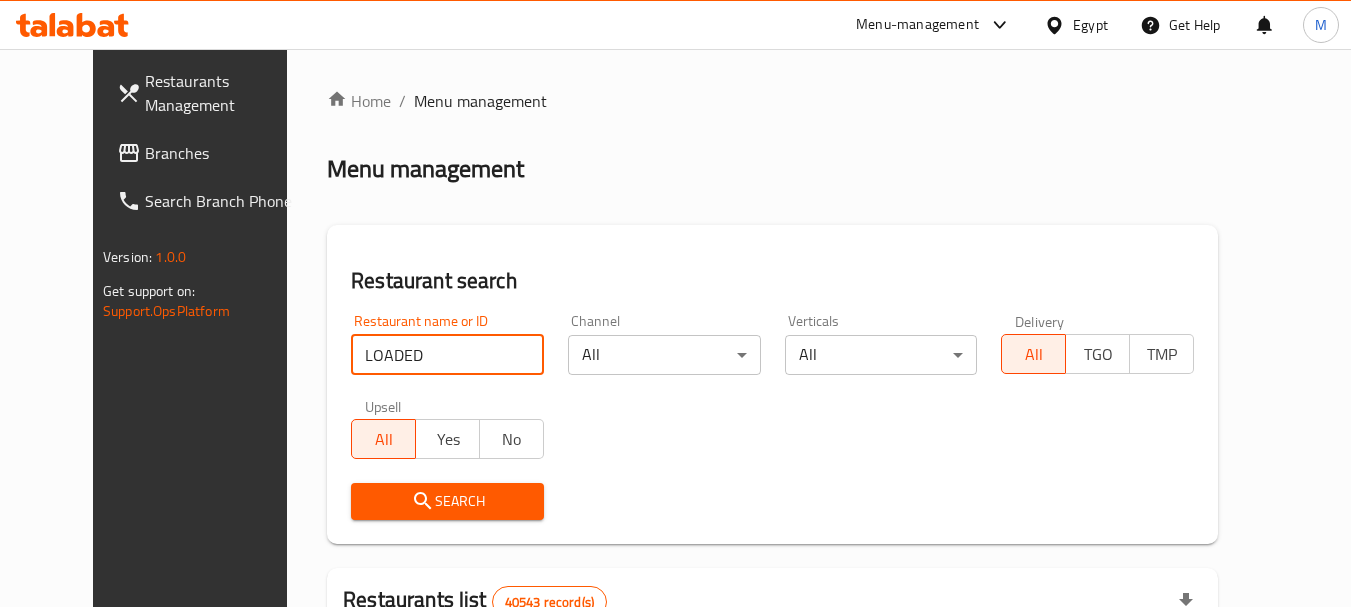 scroll, scrollTop: 0, scrollLeft: 0, axis: both 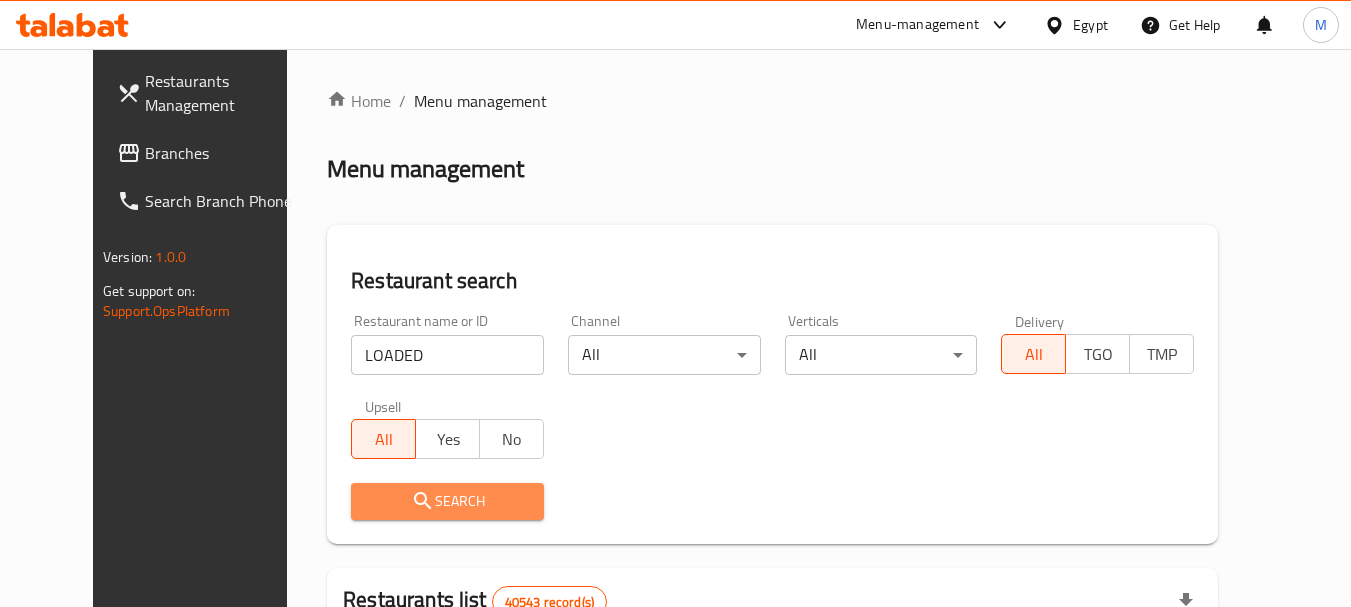 click on "Search" at bounding box center [447, 501] 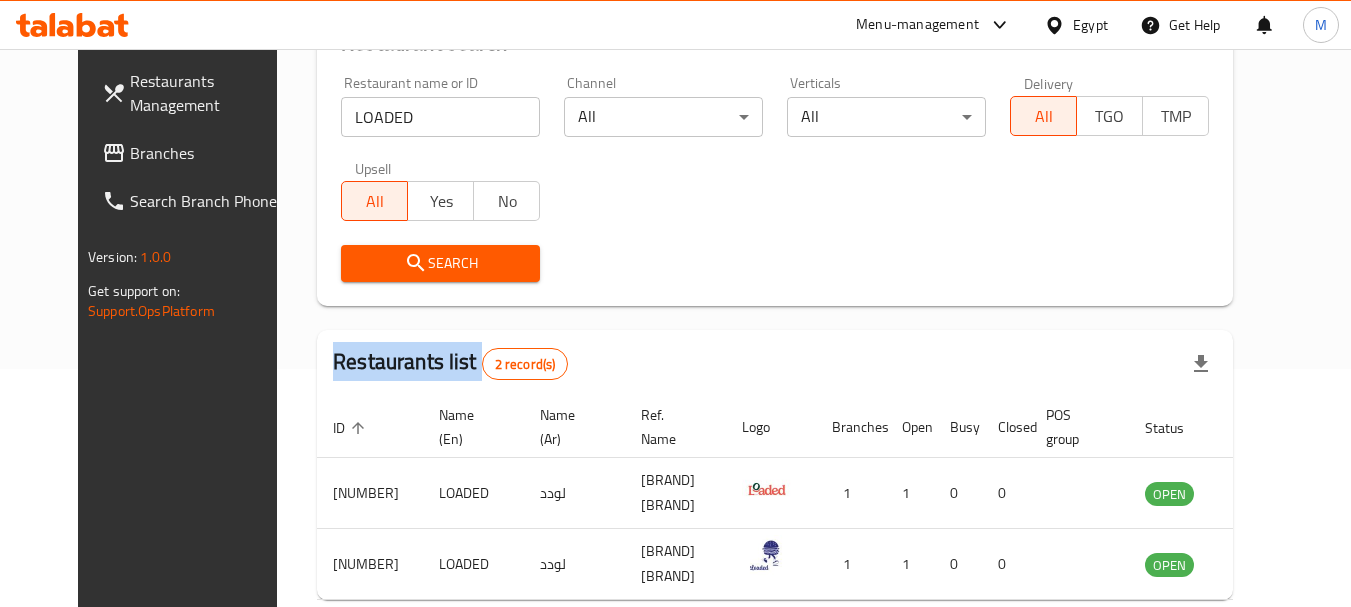 scroll, scrollTop: 323, scrollLeft: 0, axis: vertical 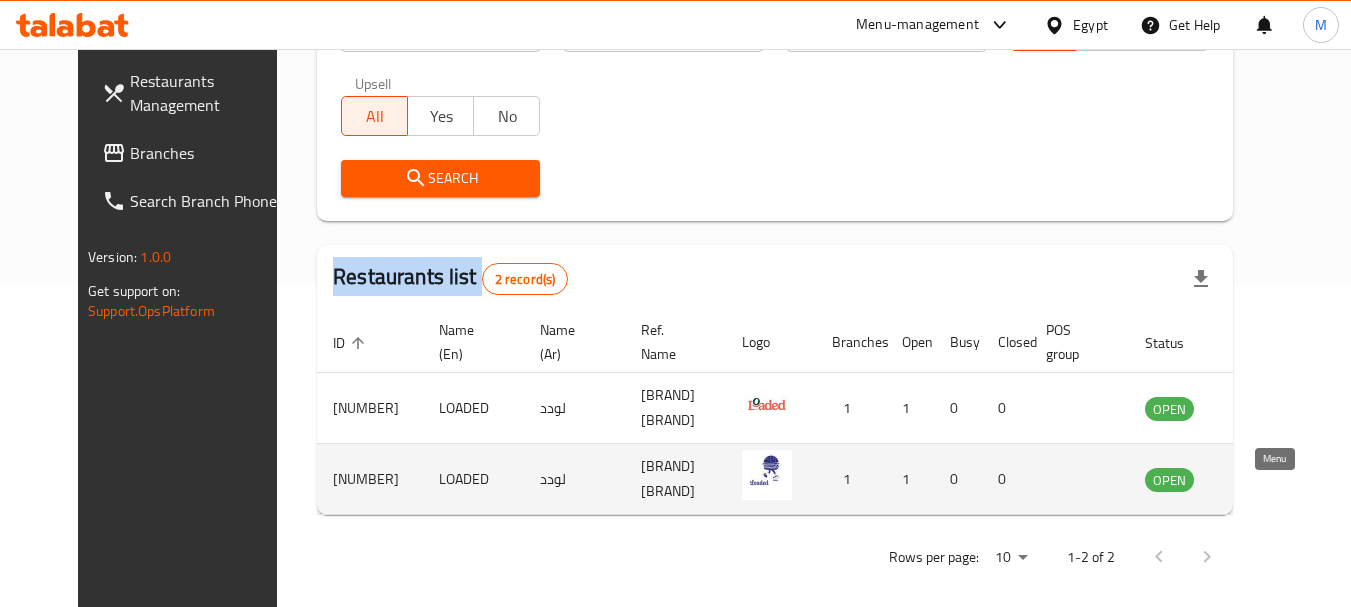 click 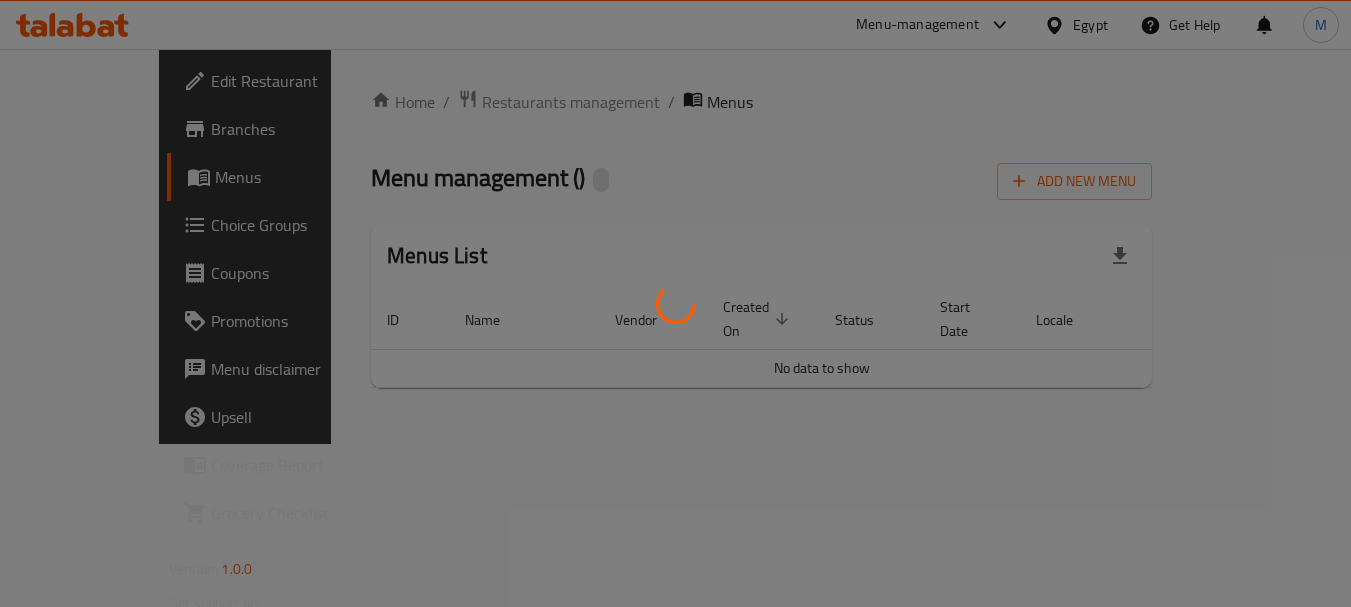 scroll, scrollTop: 0, scrollLeft: 0, axis: both 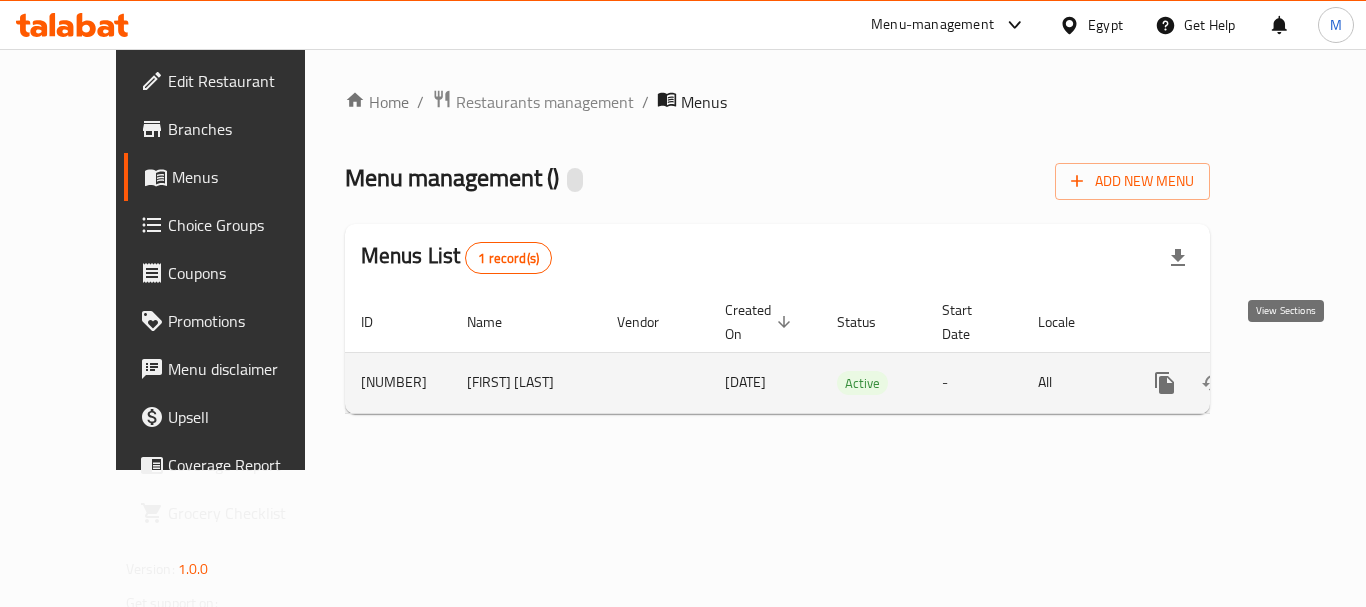 click 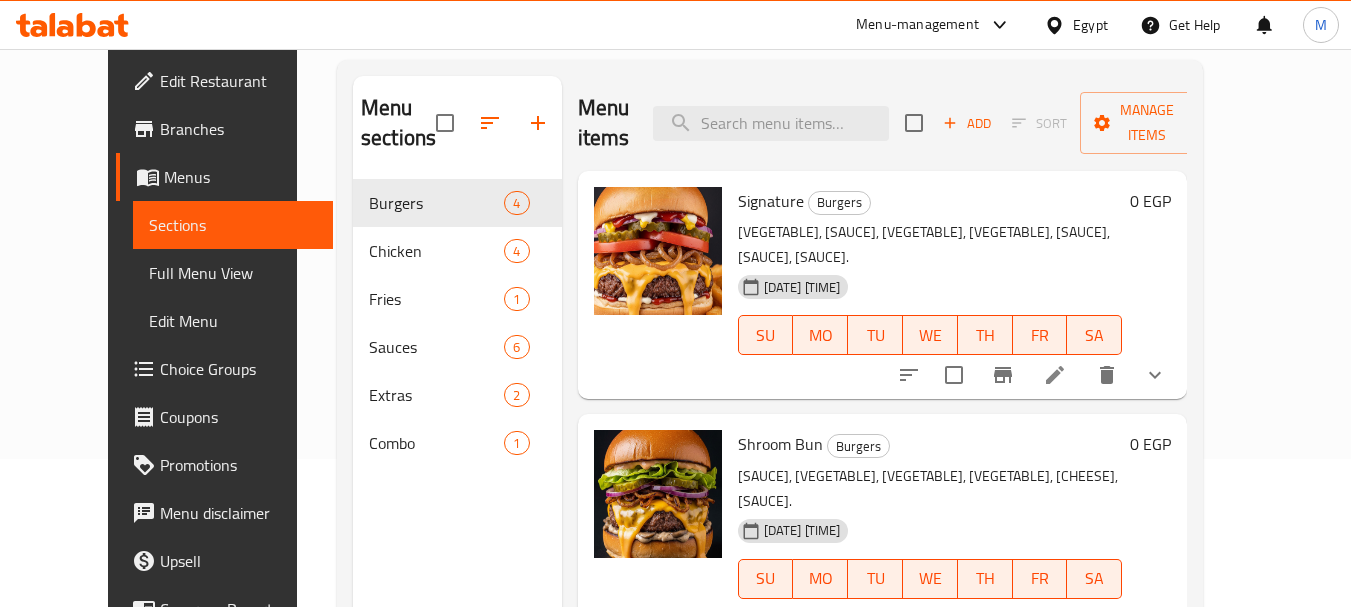 scroll, scrollTop: 0, scrollLeft: 0, axis: both 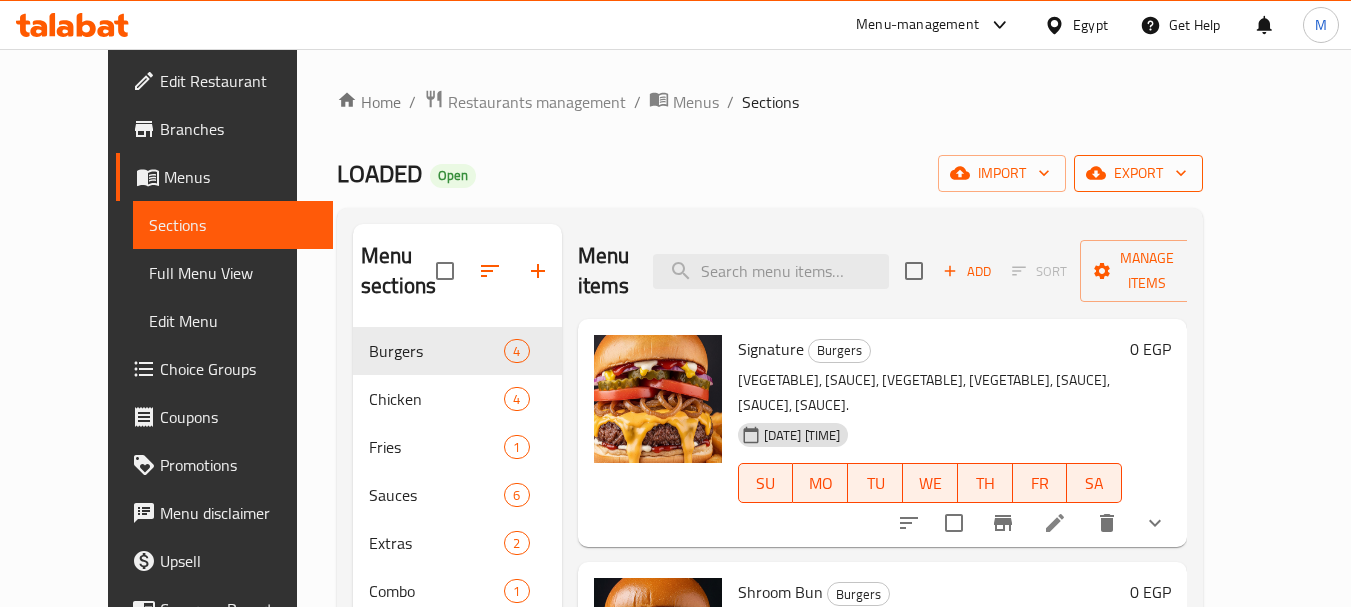 click on "export" at bounding box center [1138, 173] 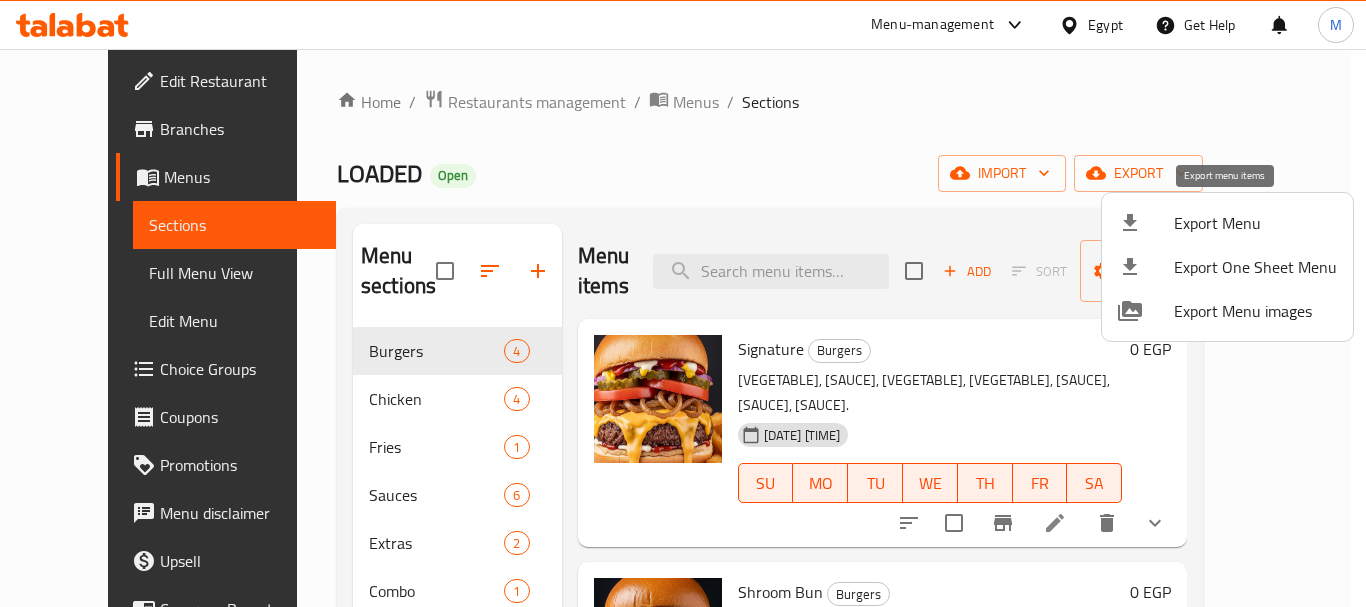 click on "Export Menu" at bounding box center (1255, 223) 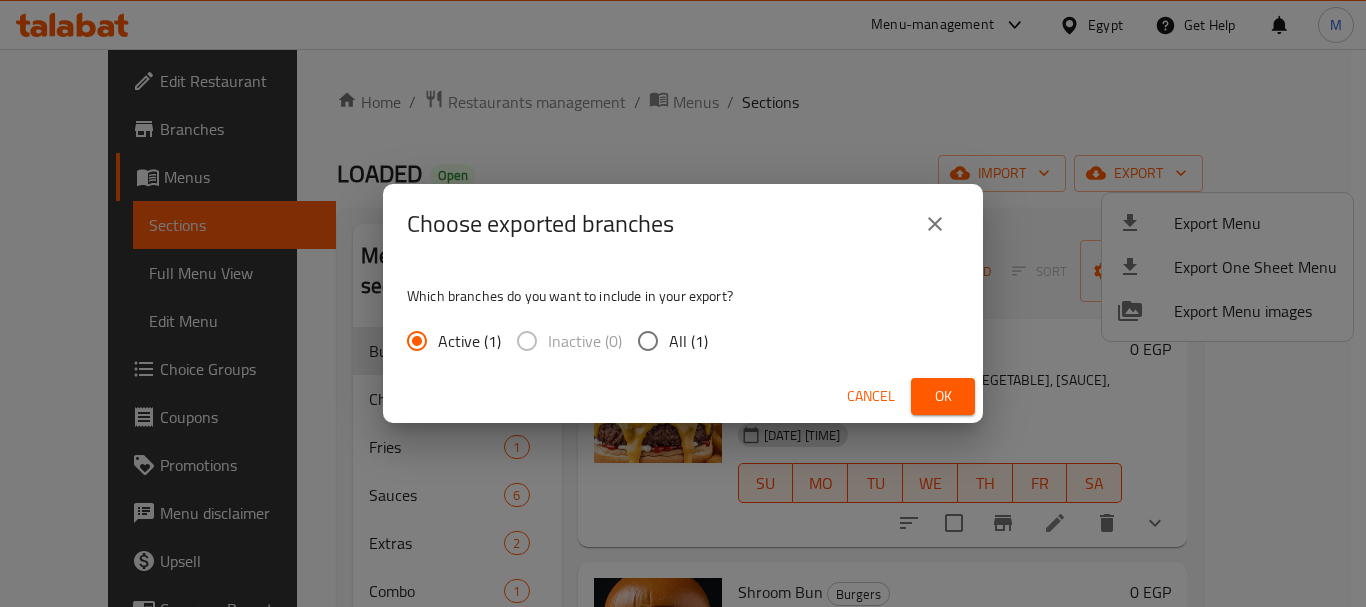 click on "All (1)" at bounding box center (688, 341) 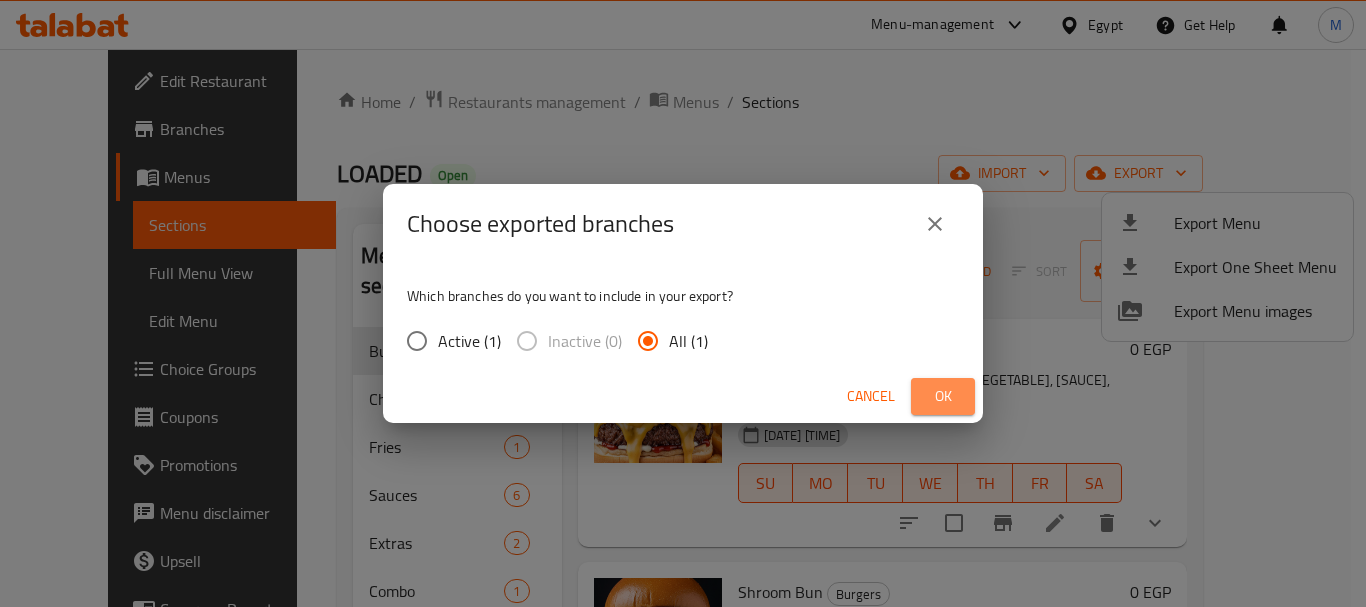 click on "Ok" at bounding box center (943, 396) 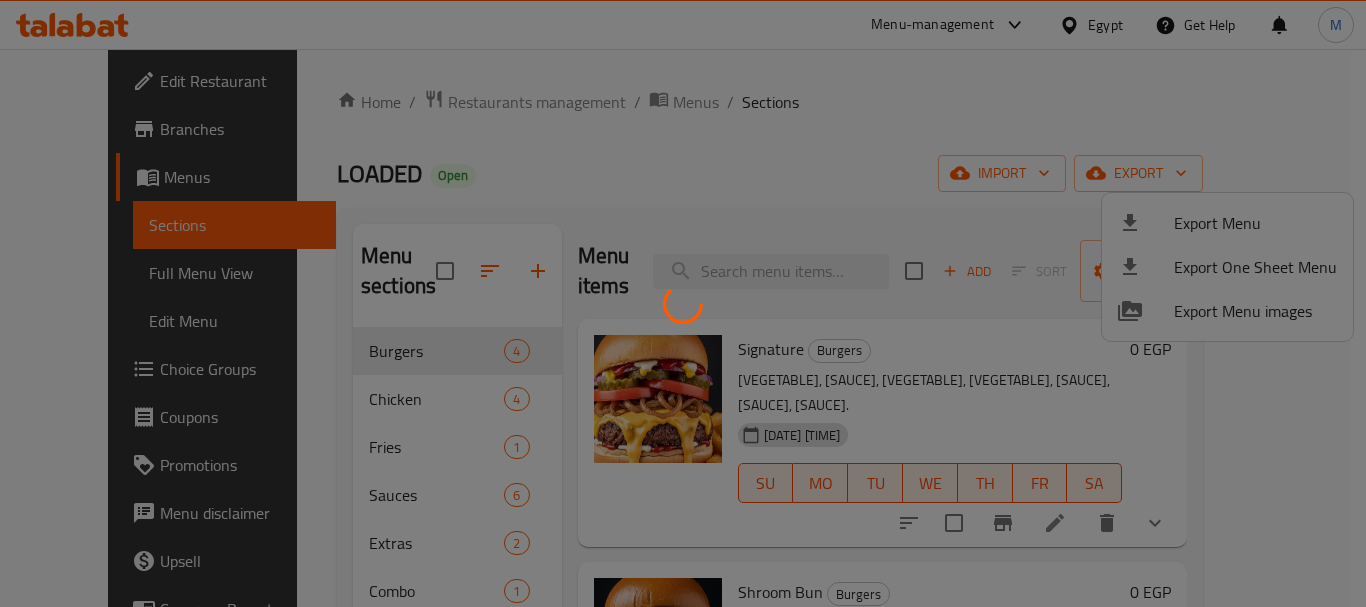 click at bounding box center [683, 303] 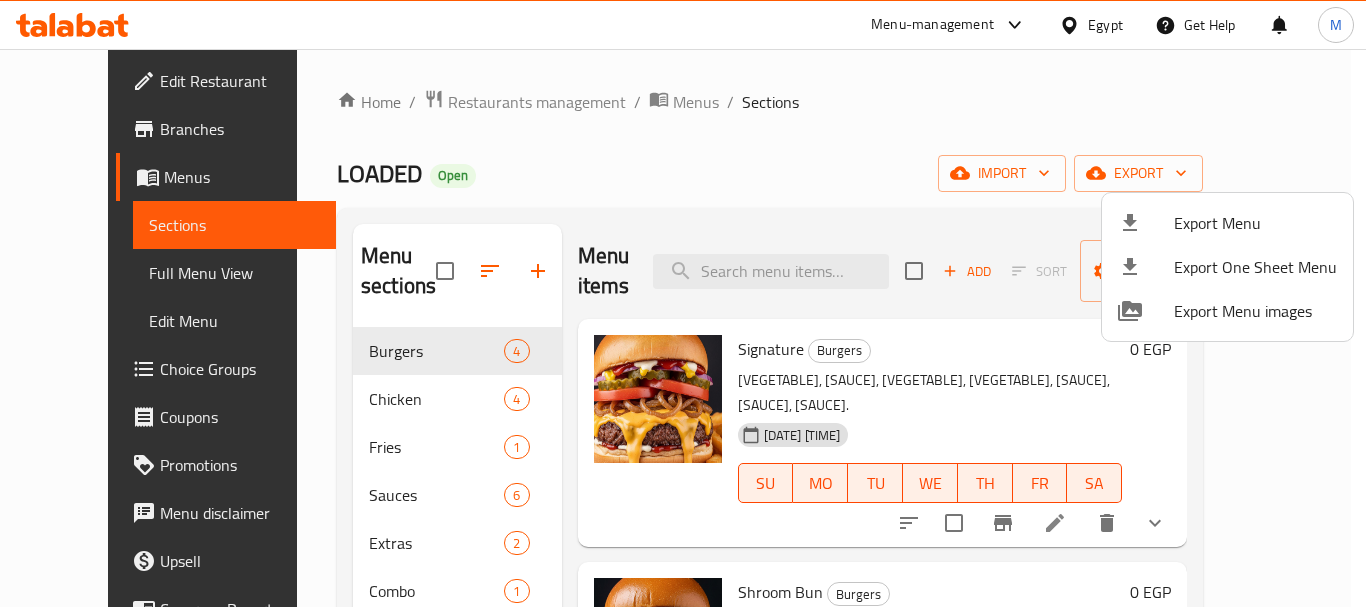 click on "Export Menu Export One Sheet Menu Export Menu images" at bounding box center [683, 303] 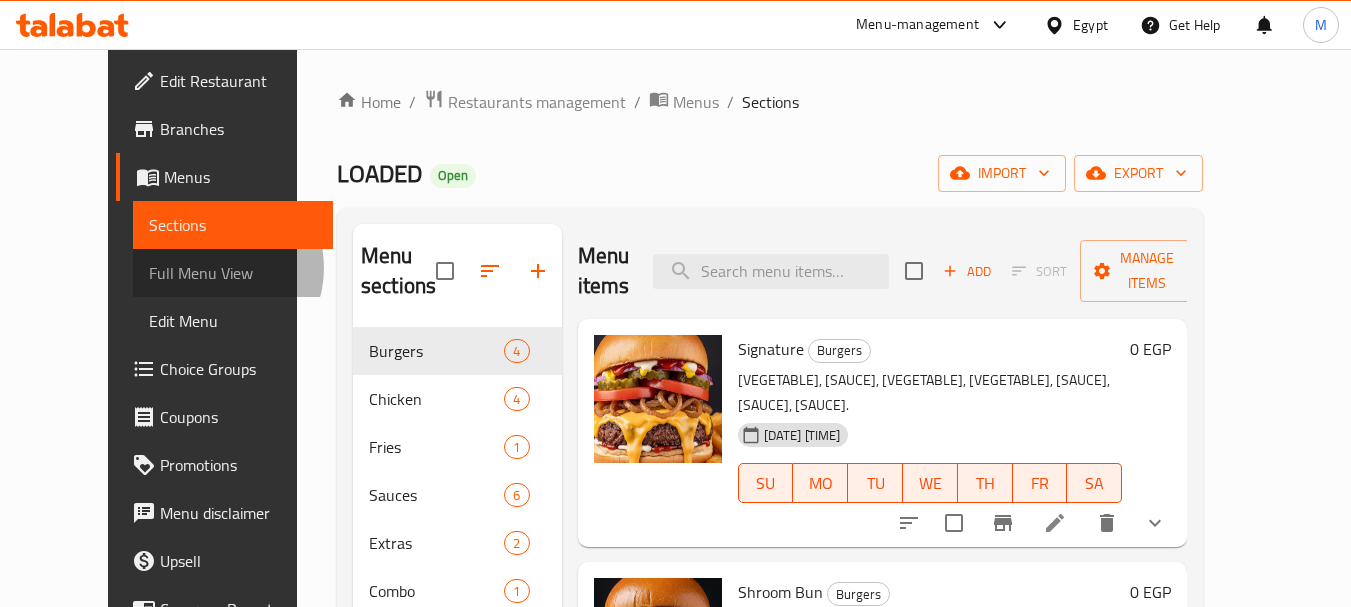 click on "Full Menu View" at bounding box center (233, 273) 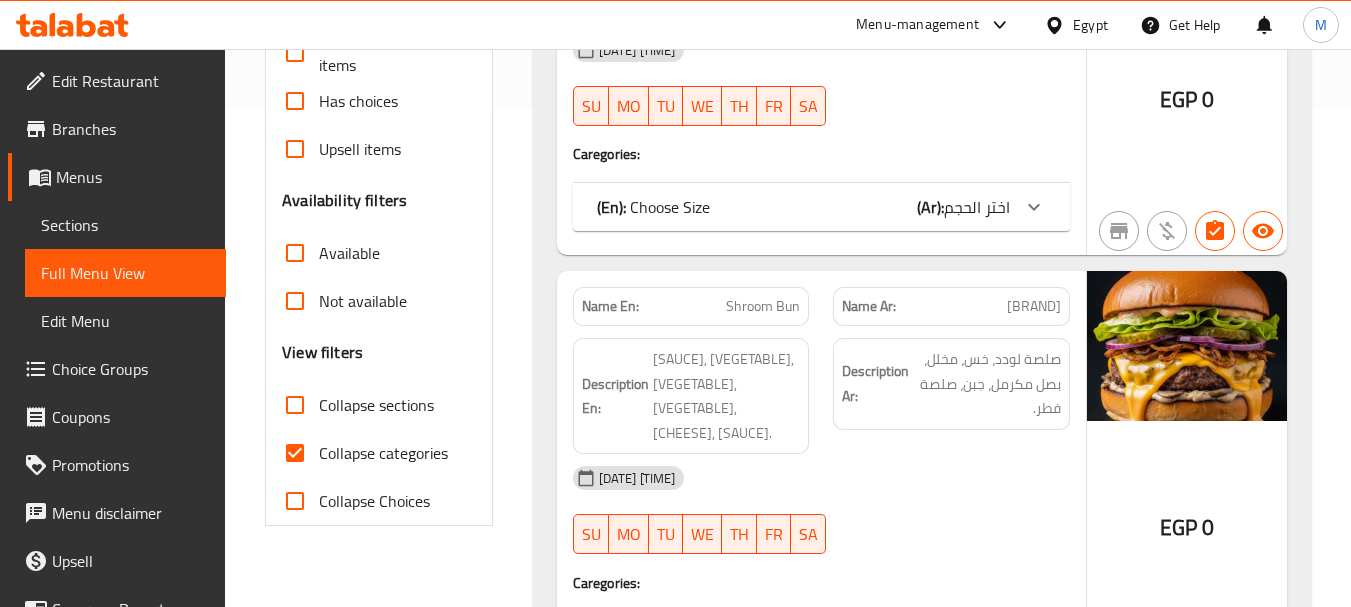 scroll, scrollTop: 600, scrollLeft: 0, axis: vertical 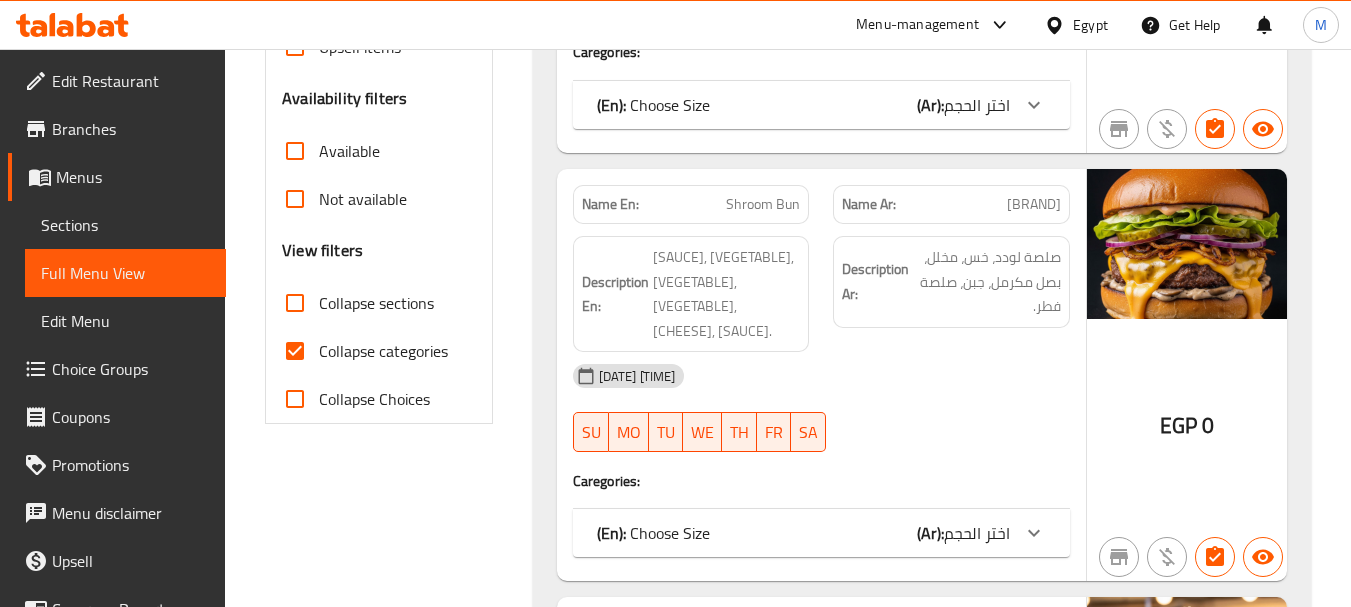 click on "Collapse categories" at bounding box center [383, 351] 